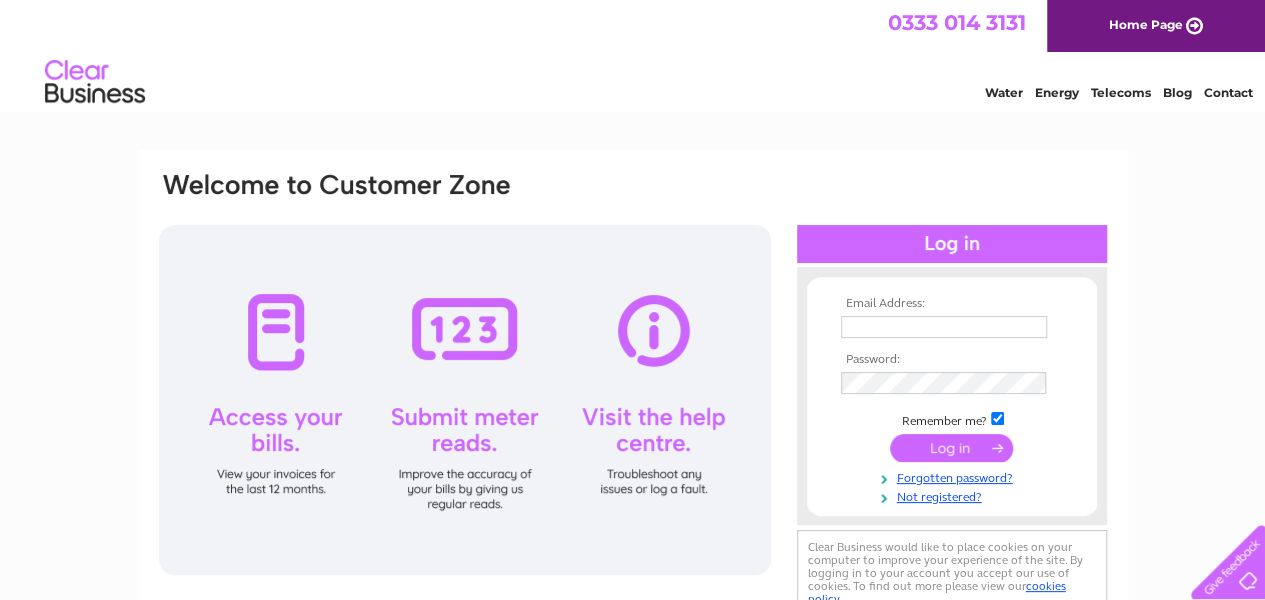 scroll, scrollTop: 0, scrollLeft: 0, axis: both 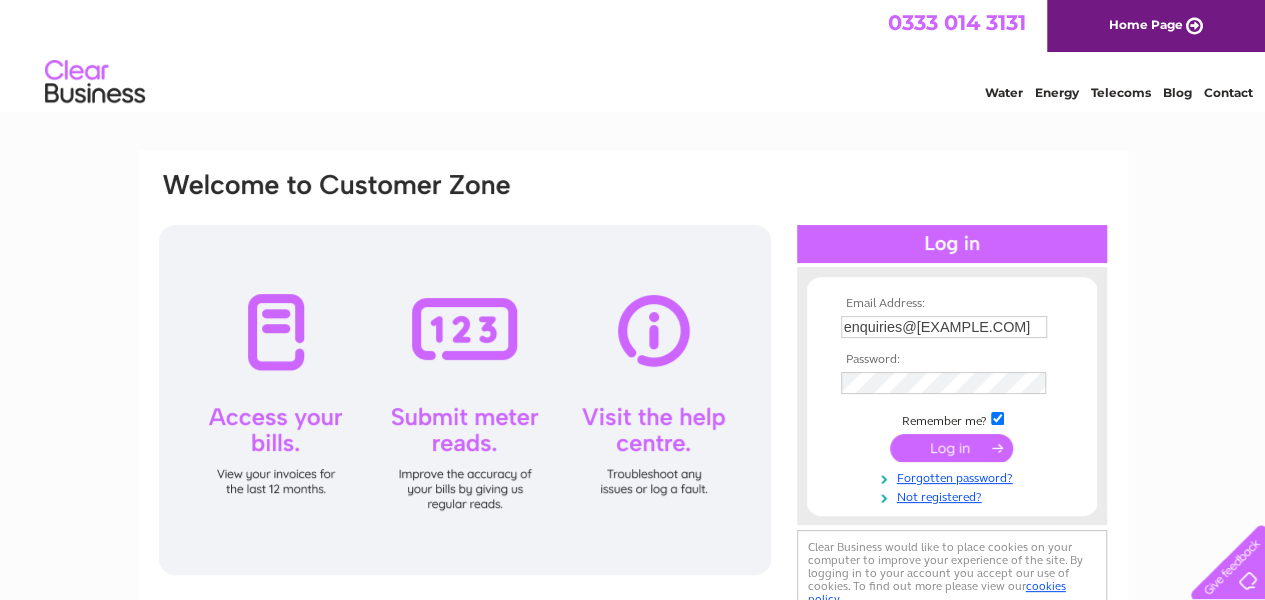 click at bounding box center [951, 448] 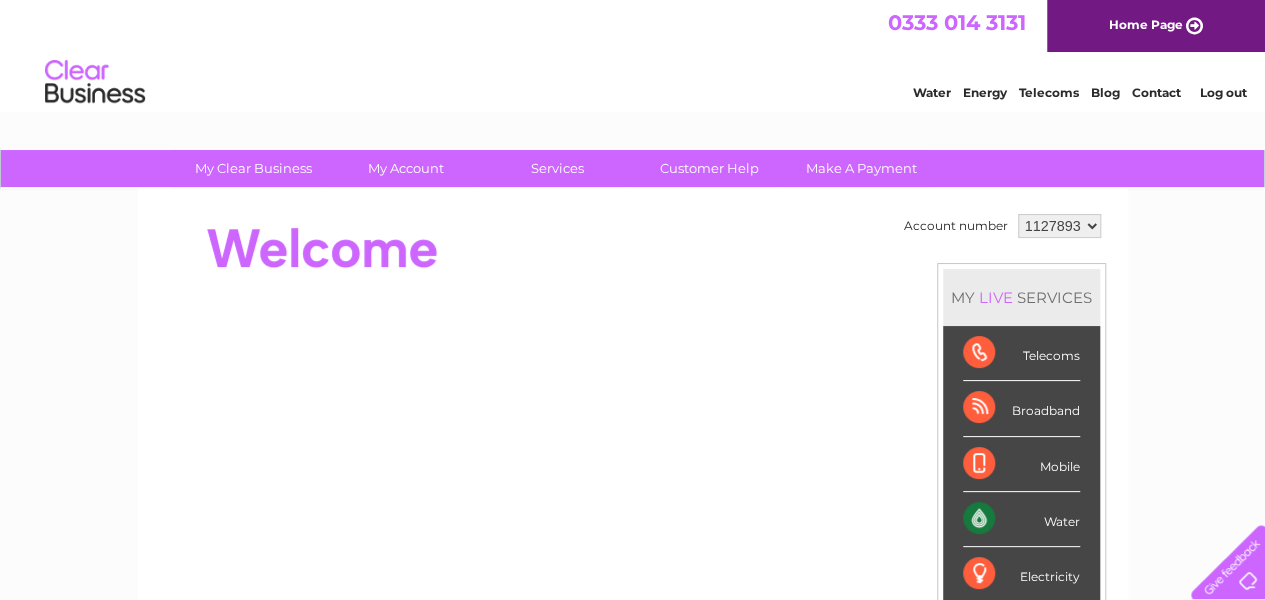 scroll, scrollTop: 0, scrollLeft: 0, axis: both 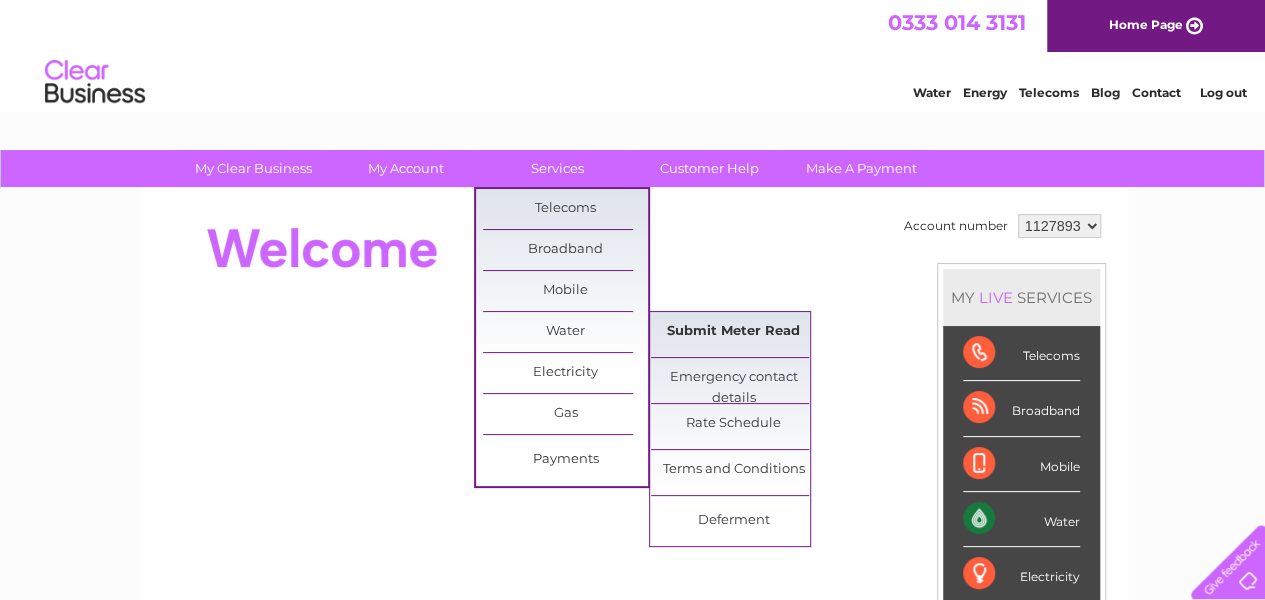 click on "Submit Meter Read" at bounding box center [733, 332] 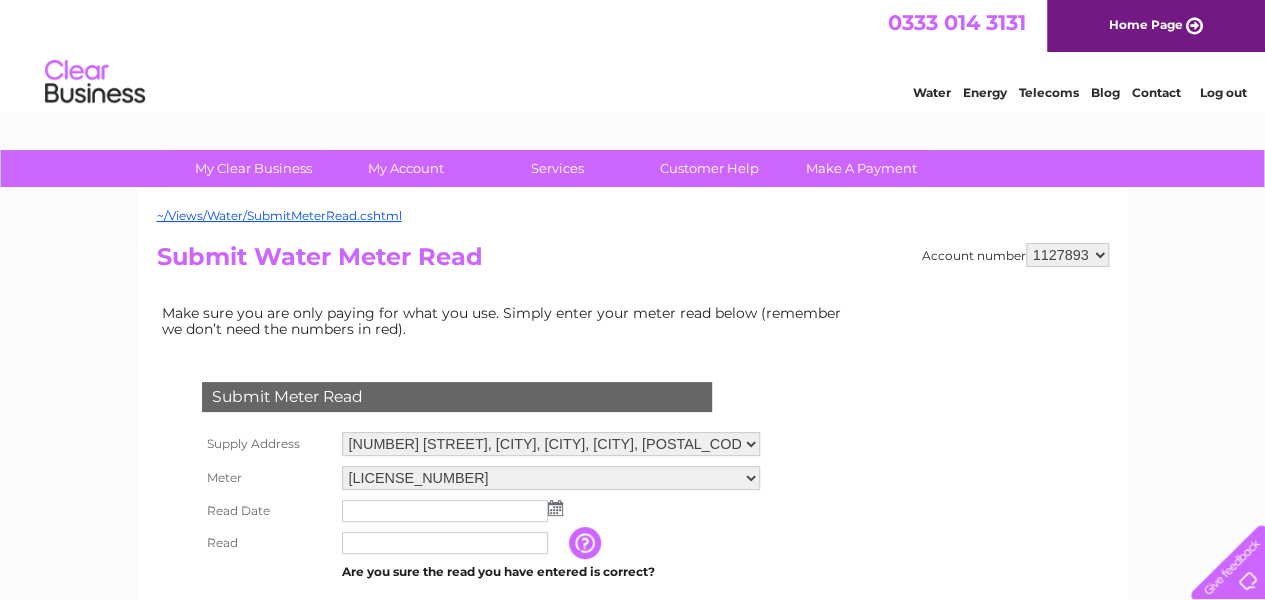 scroll, scrollTop: 0, scrollLeft: 0, axis: both 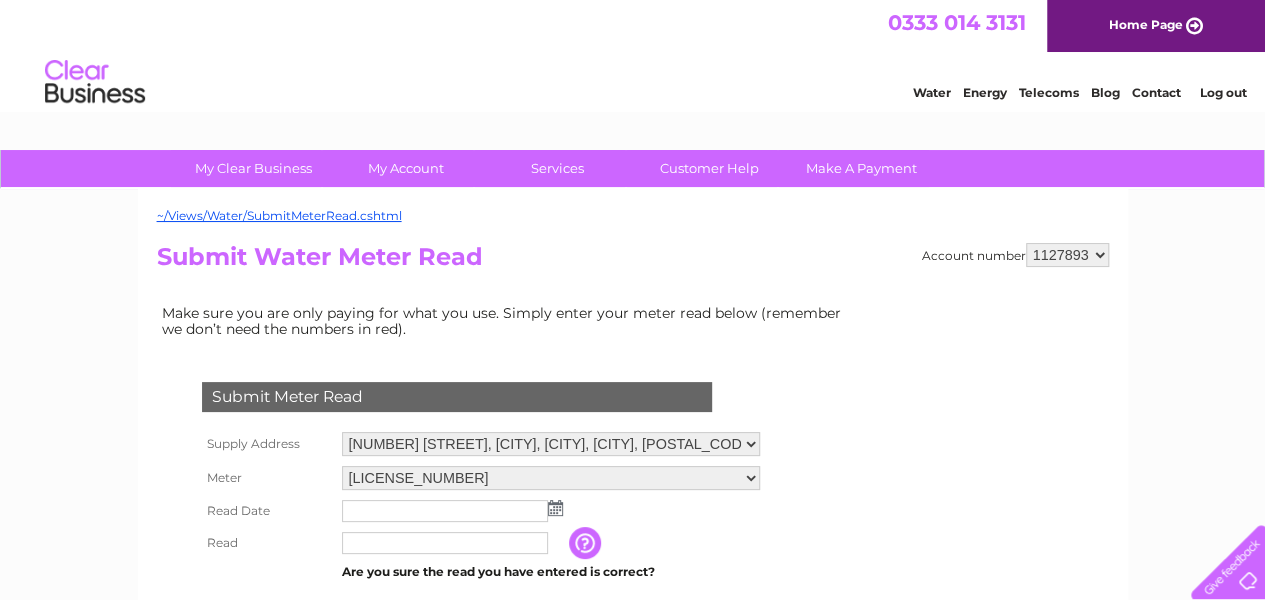 click on "Leisure Park, Laggan House, Ballantrae, Girvan, KA26 0LL
Wig Bay Caravan Park, Kirkcolm, Stranraer, DG9 0PS" at bounding box center (551, 444) 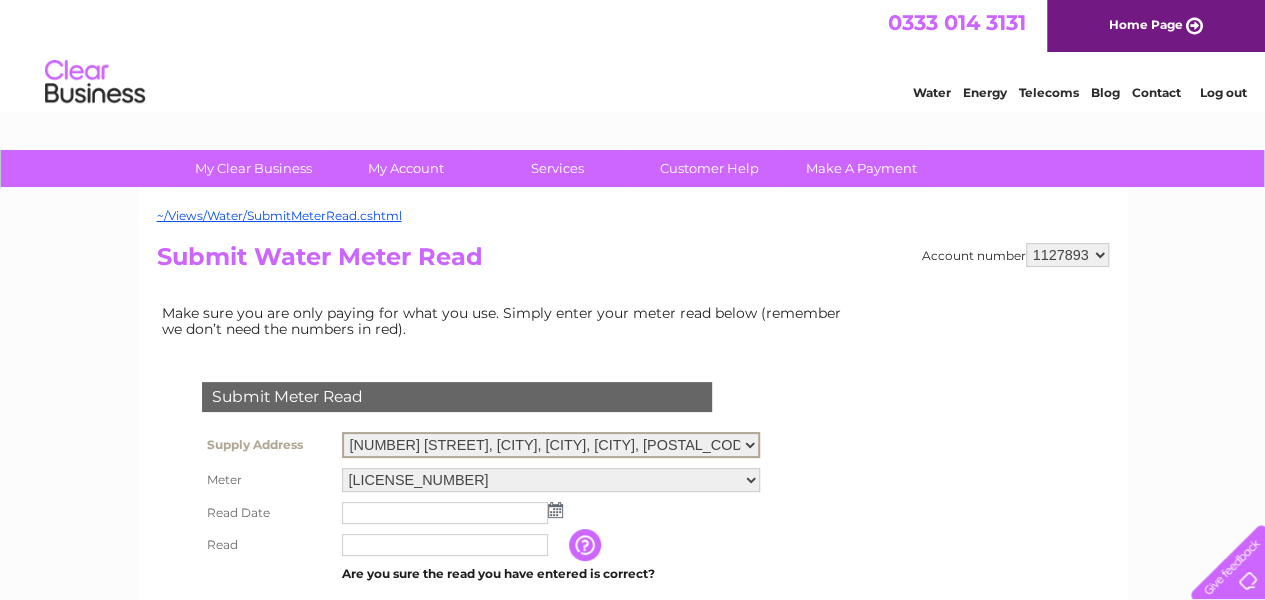 select on "540168" 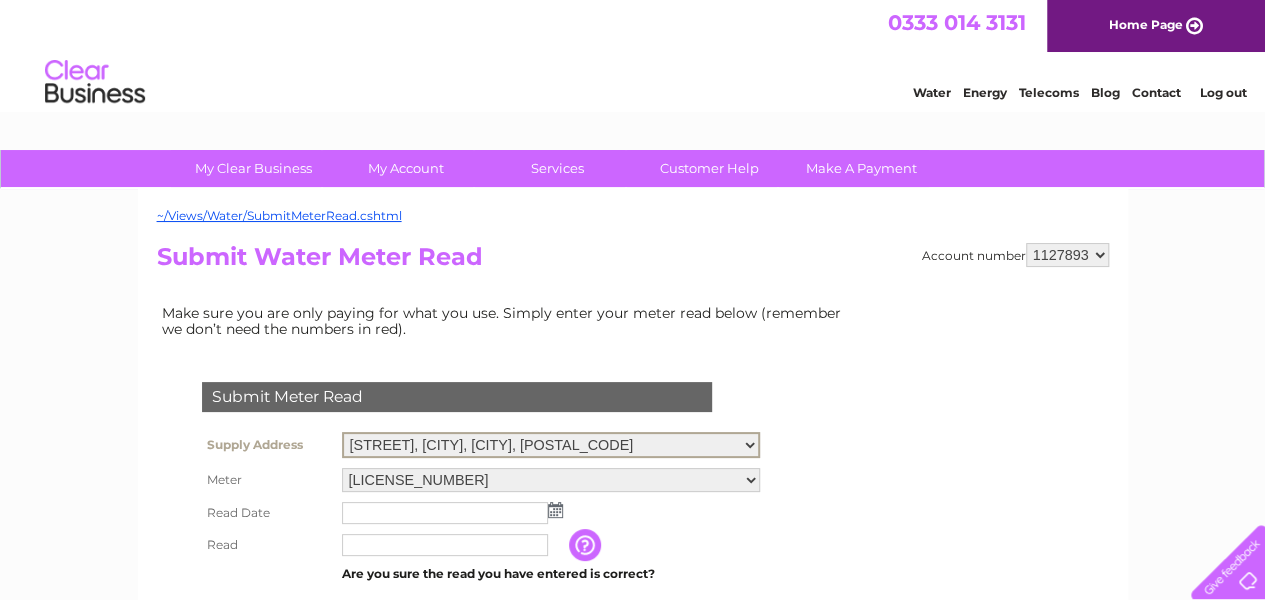 click on "Leisure Park, Laggan House, Ballantrae, Girvan, KA26 0LL
Wig Bay Caravan Park, Kirkcolm, Stranraer, DG9 0PS" at bounding box center (551, 445) 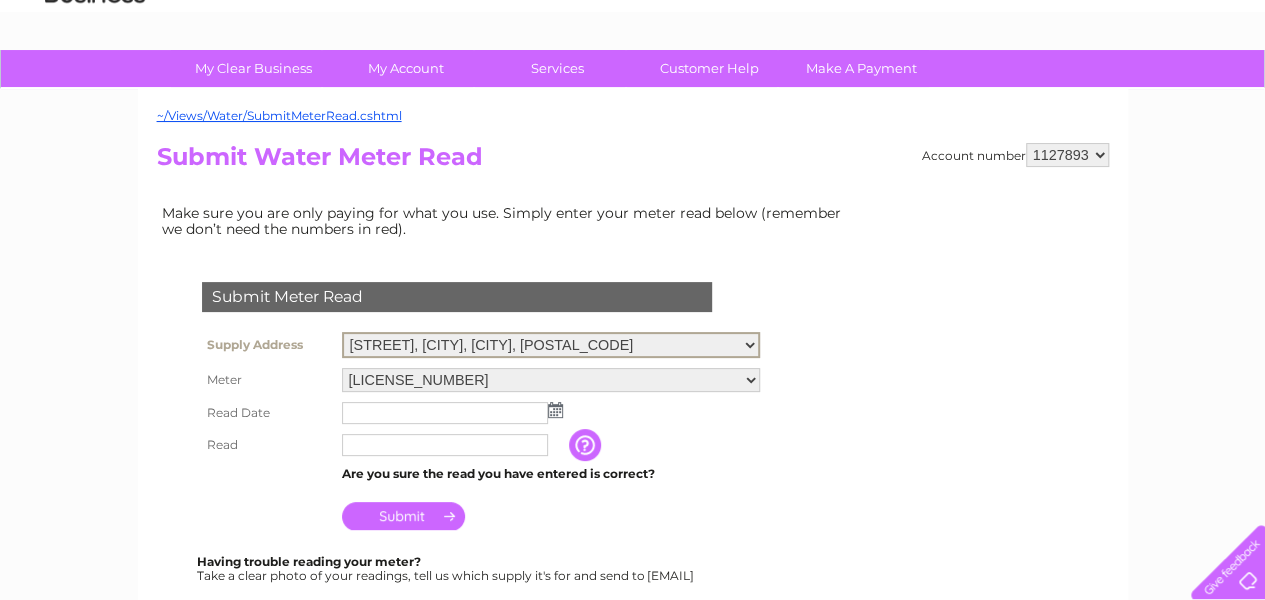 click at bounding box center [555, 410] 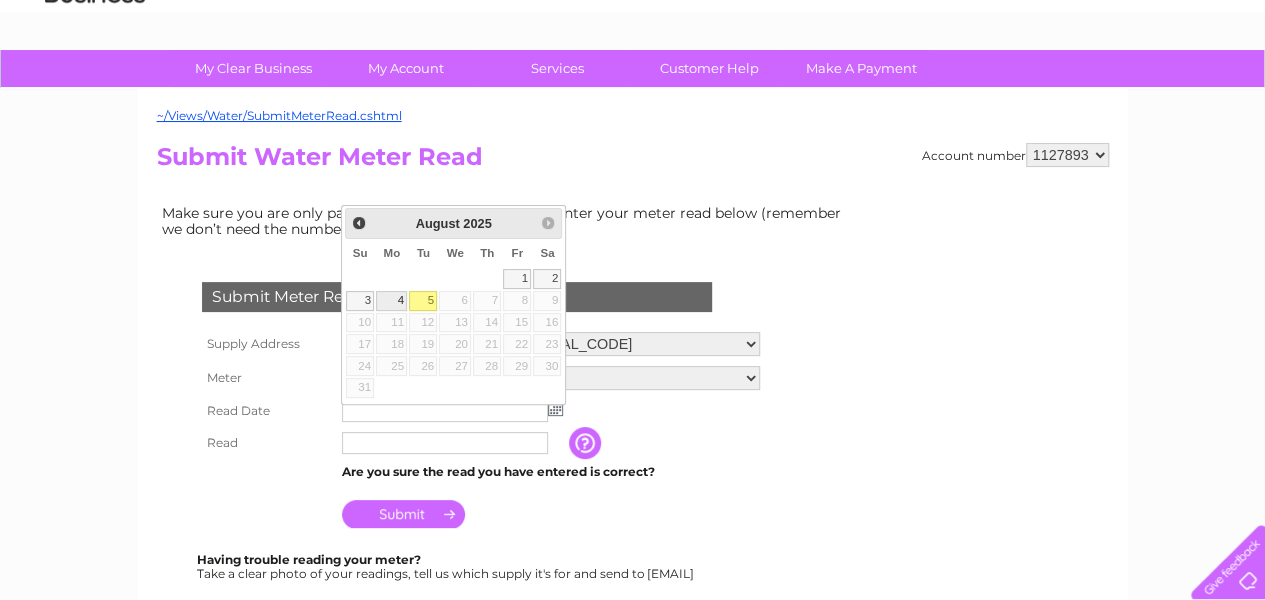 click on "4" at bounding box center [391, 301] 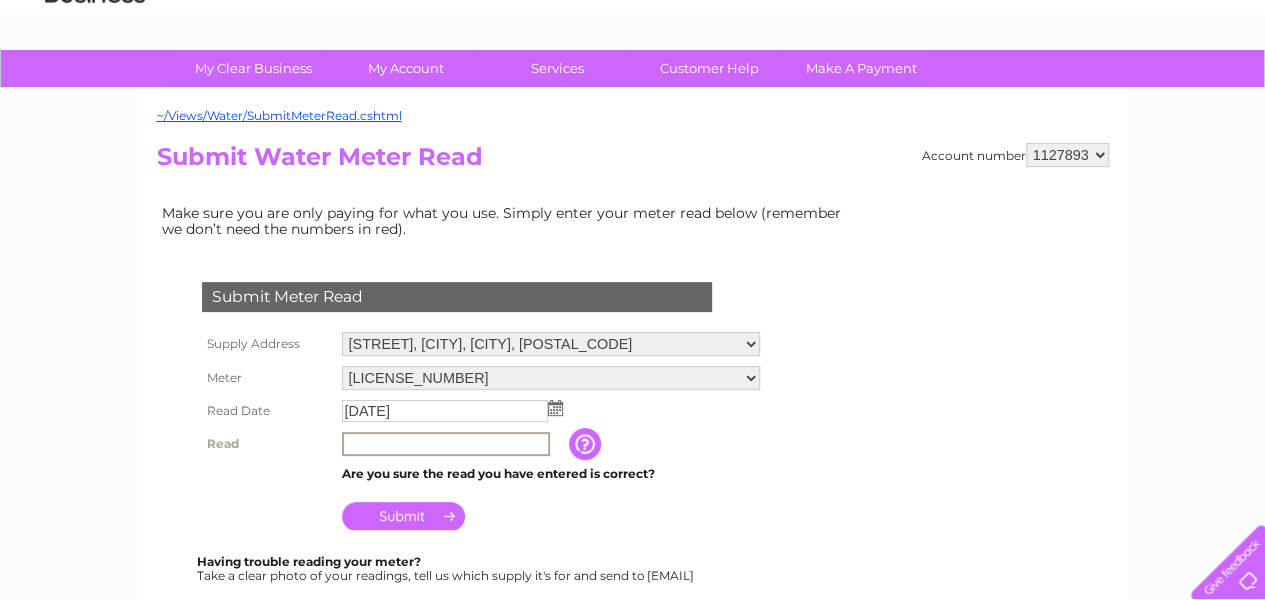 click at bounding box center [446, 444] 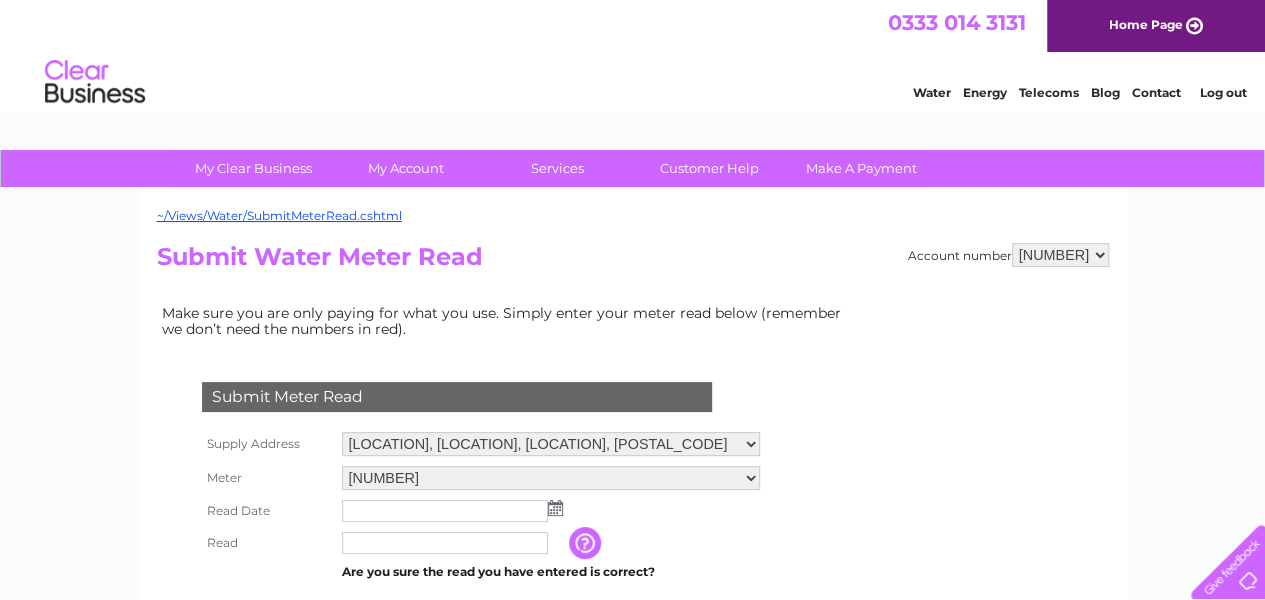 scroll, scrollTop: 0, scrollLeft: 0, axis: both 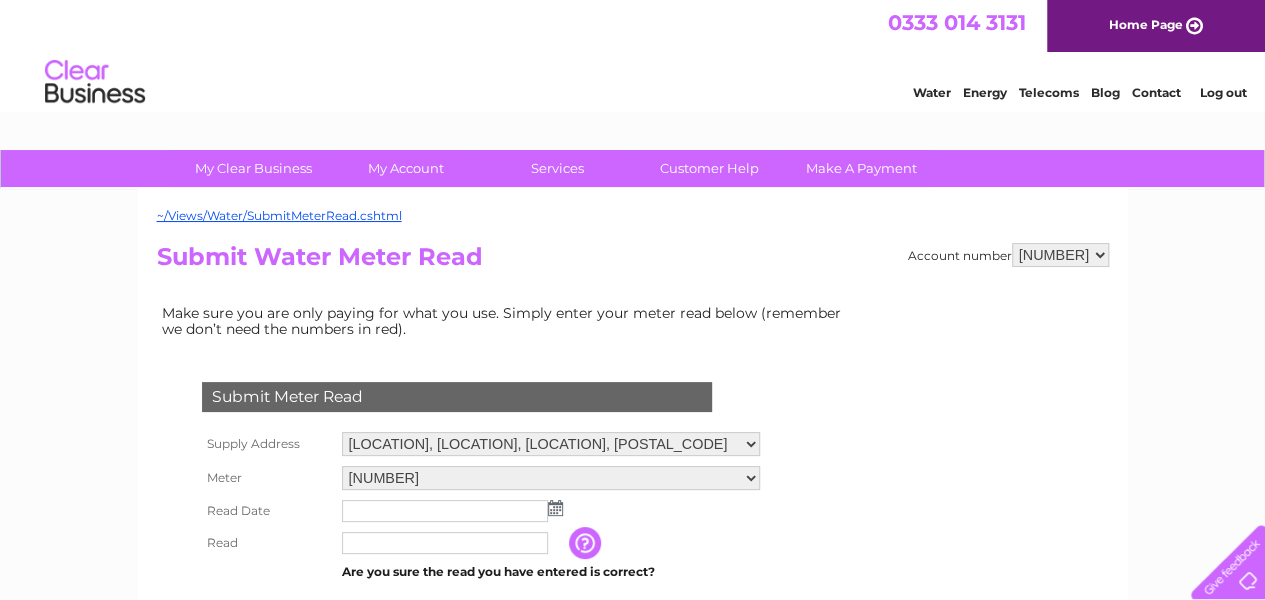 click at bounding box center (555, 508) 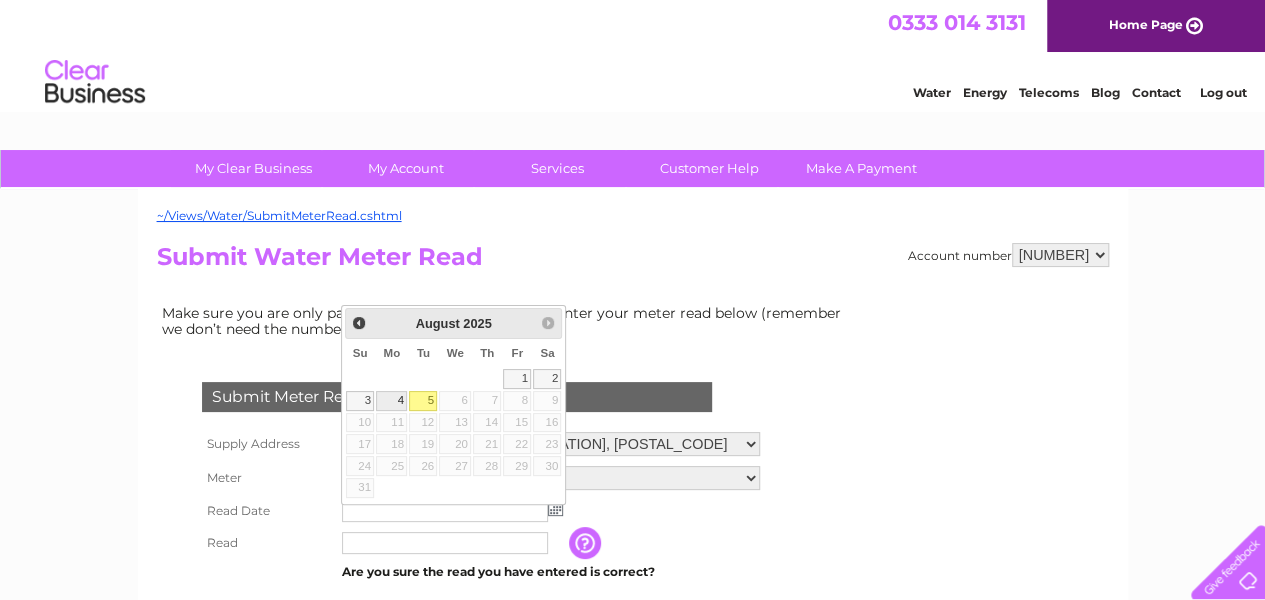 click on "4" at bounding box center [391, 401] 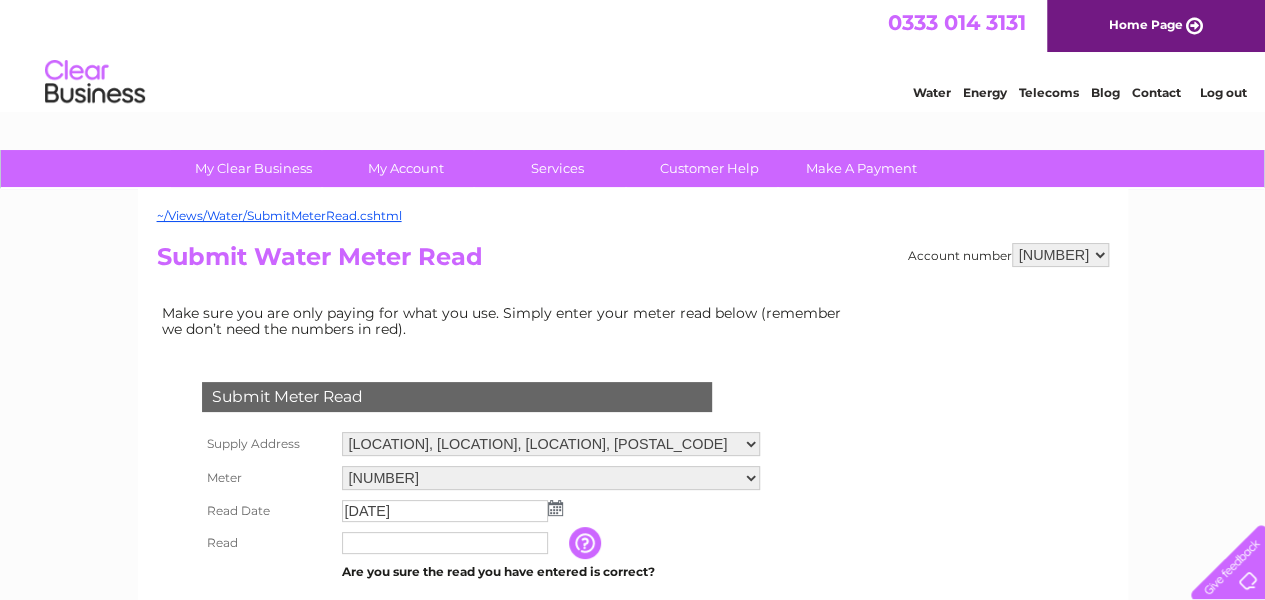 click at bounding box center [445, 543] 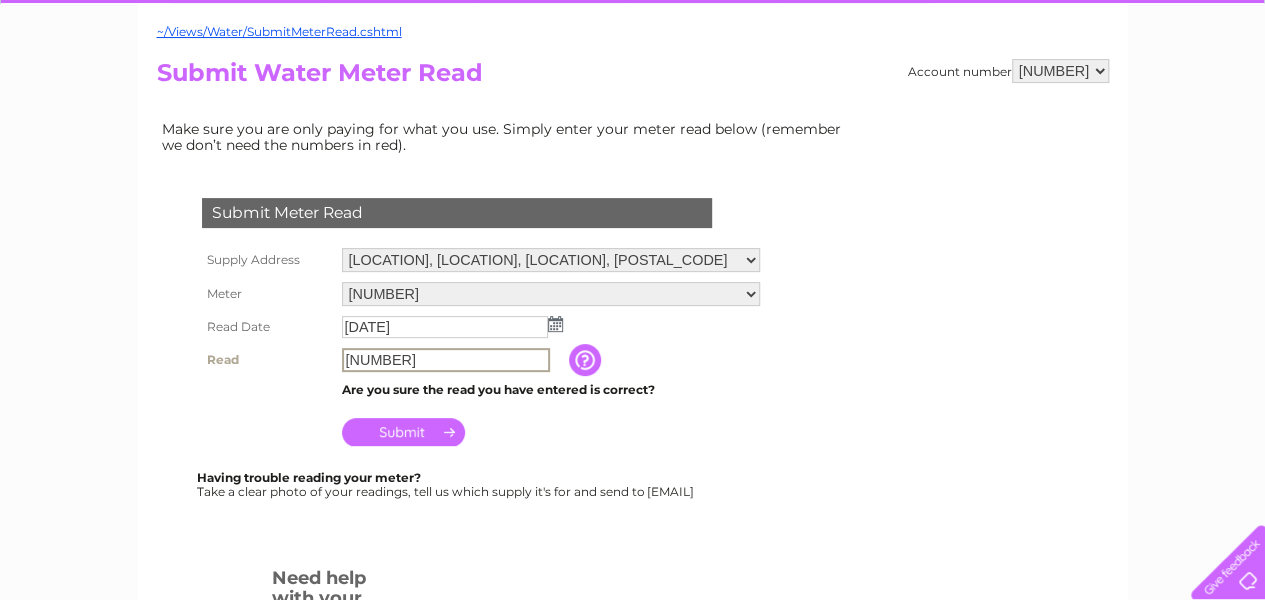 scroll, scrollTop: 200, scrollLeft: 0, axis: vertical 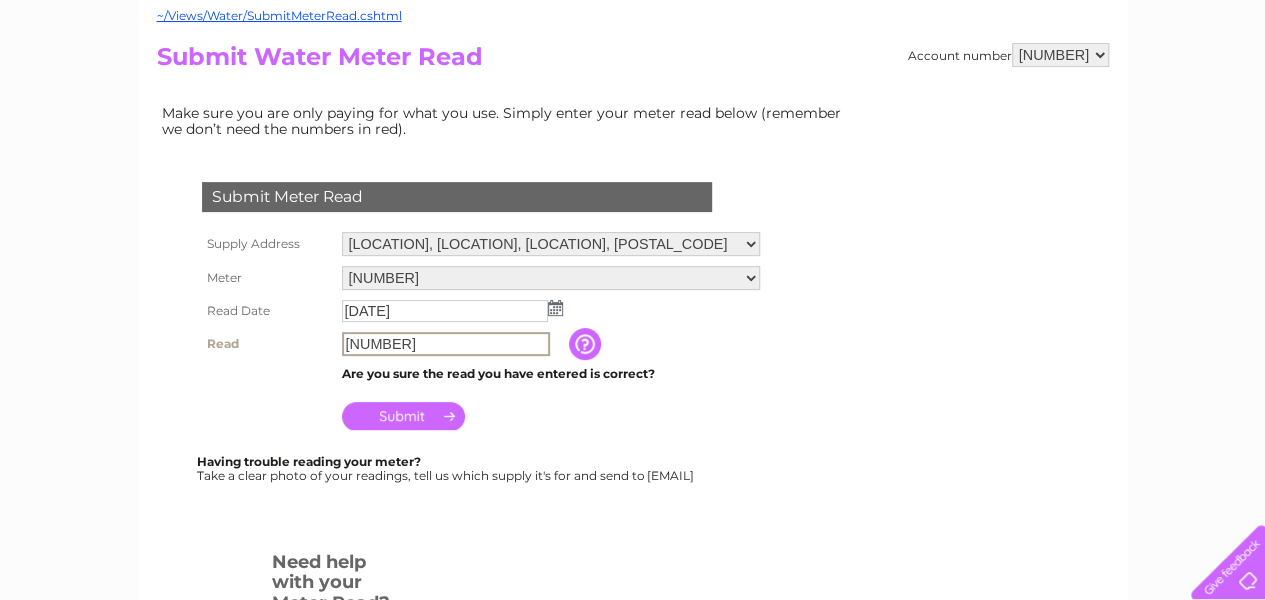 type on "43321" 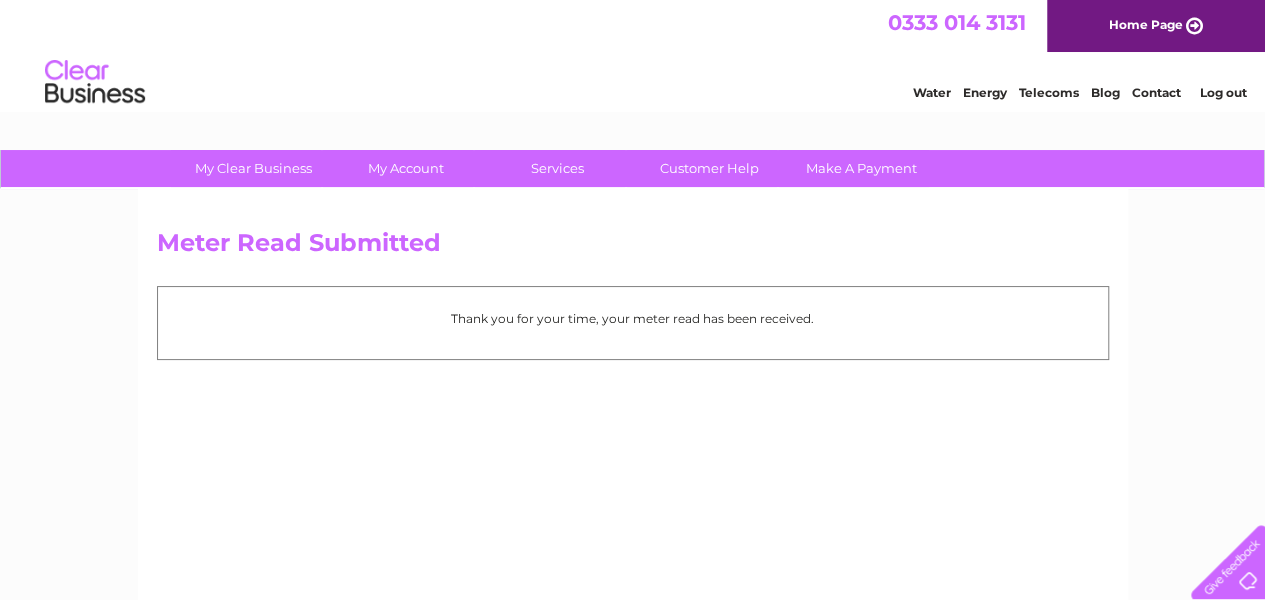 scroll, scrollTop: 0, scrollLeft: 0, axis: both 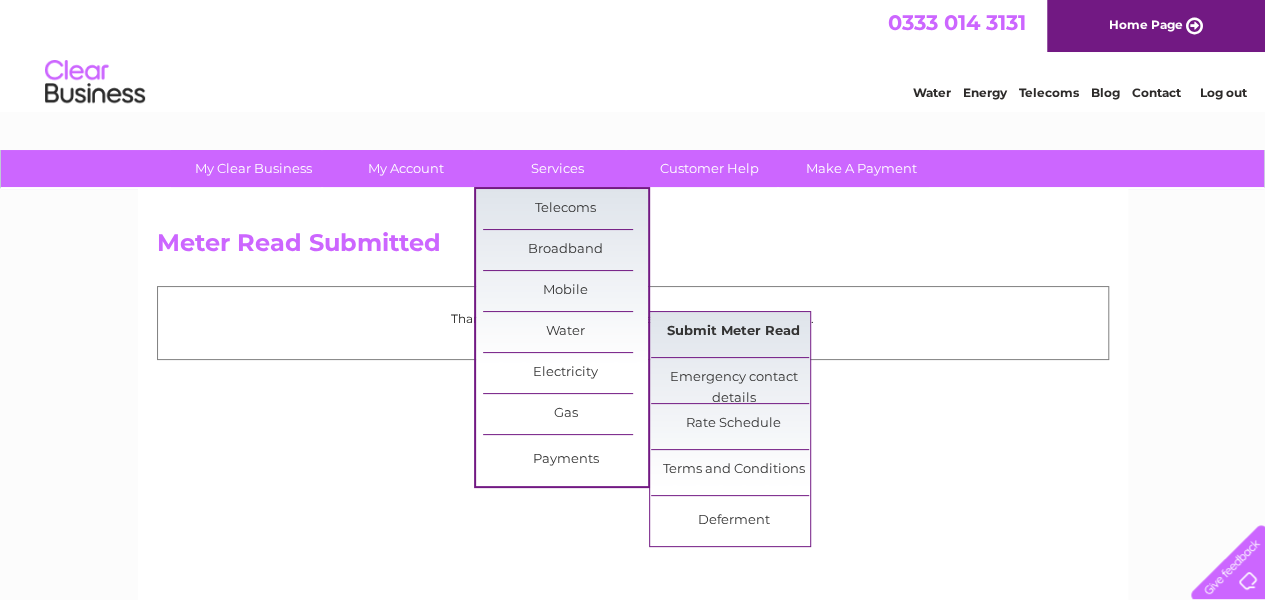 click on "Submit Meter Read" at bounding box center [733, 332] 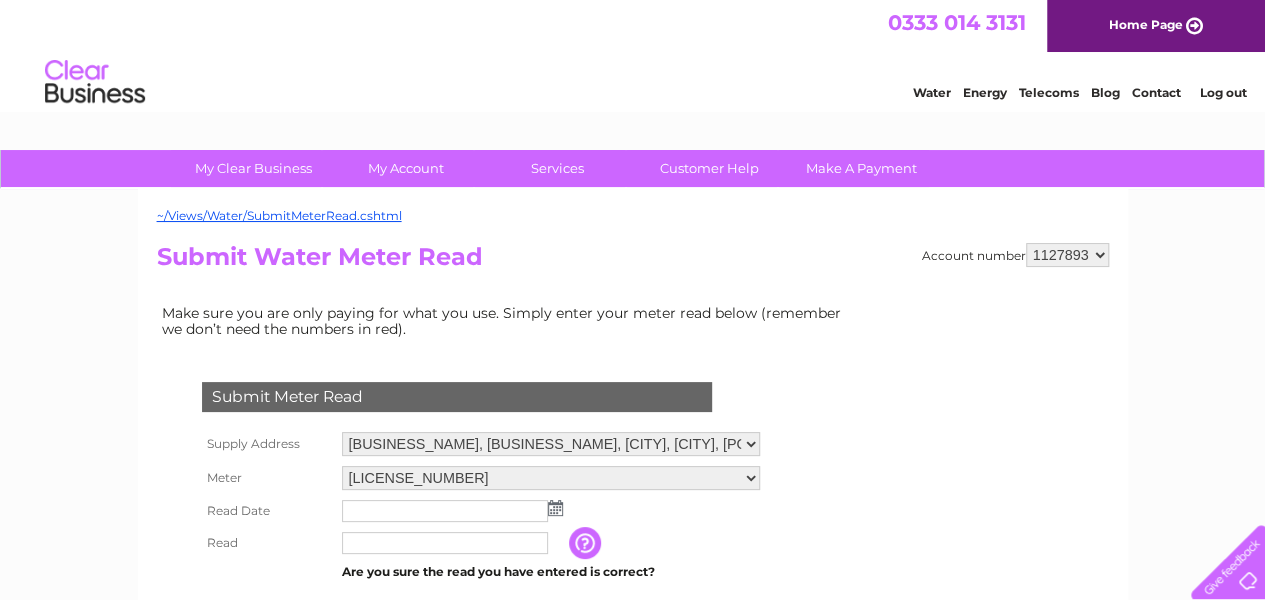 scroll, scrollTop: 0, scrollLeft: 0, axis: both 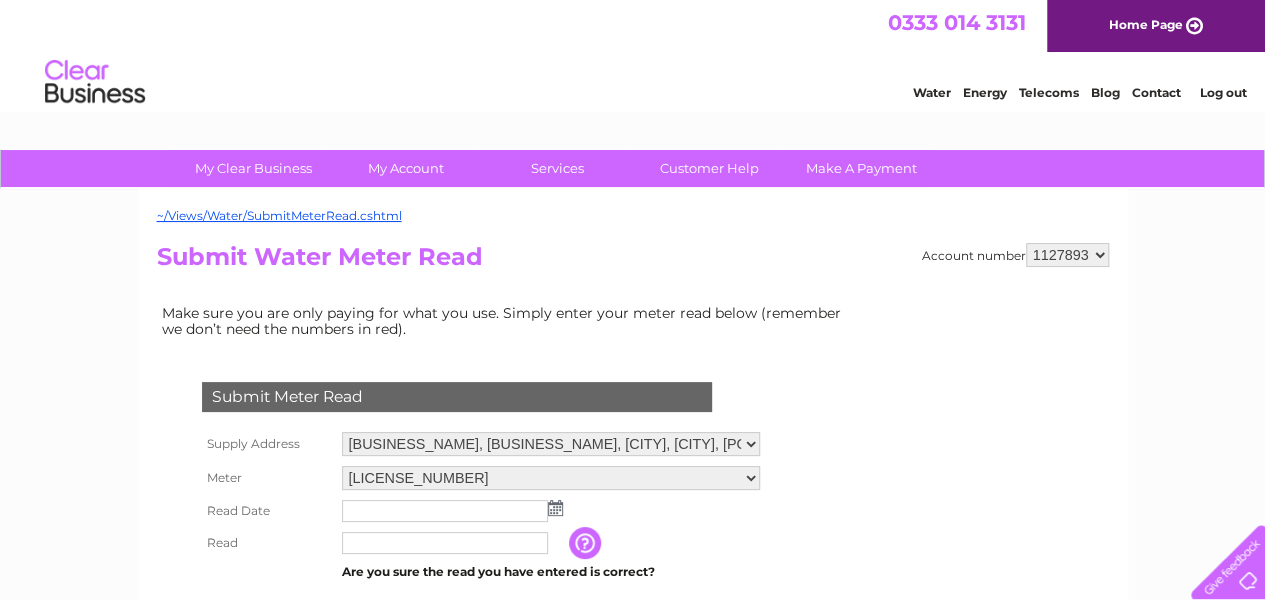 click at bounding box center [555, 508] 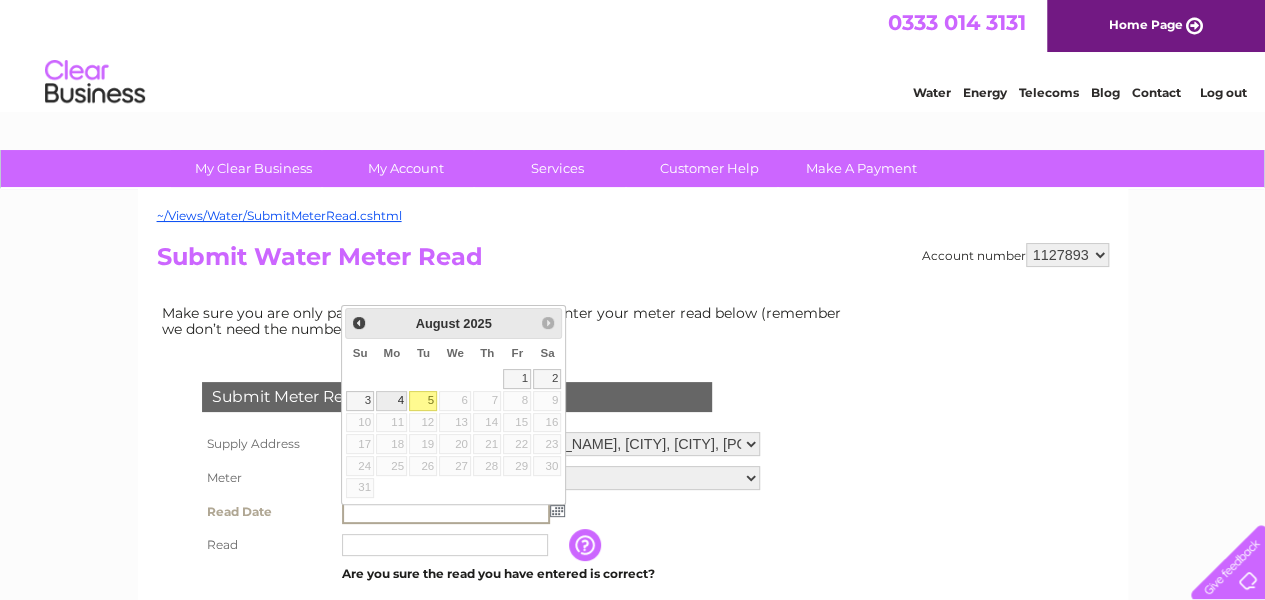 click on "4" at bounding box center (391, 401) 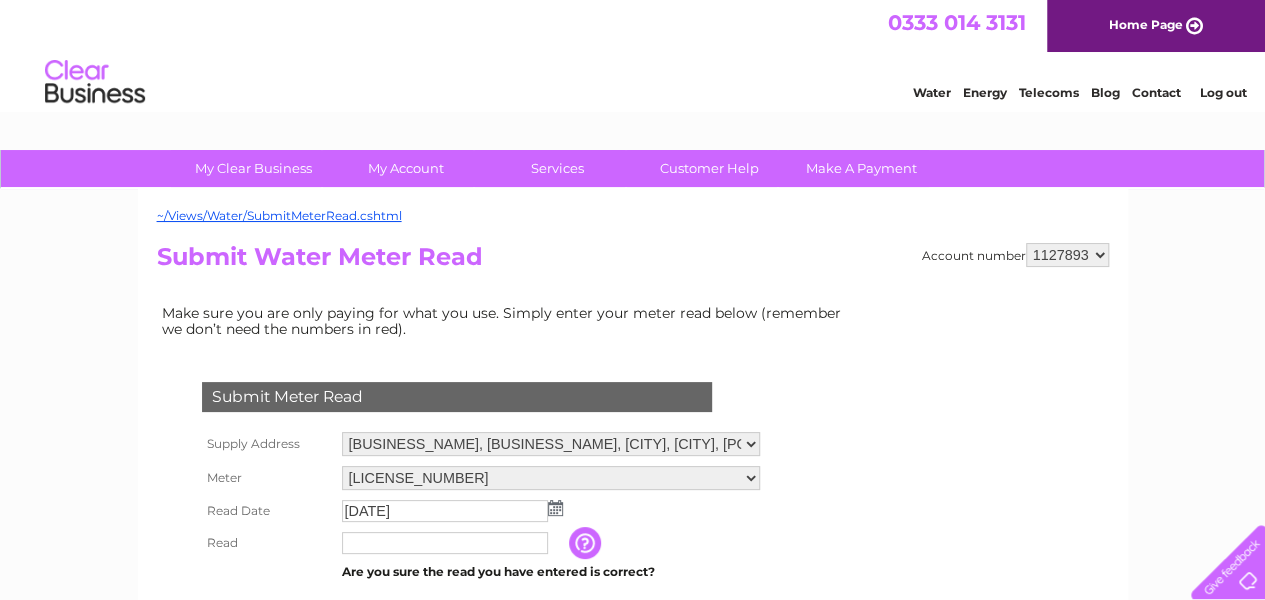 click at bounding box center (445, 543) 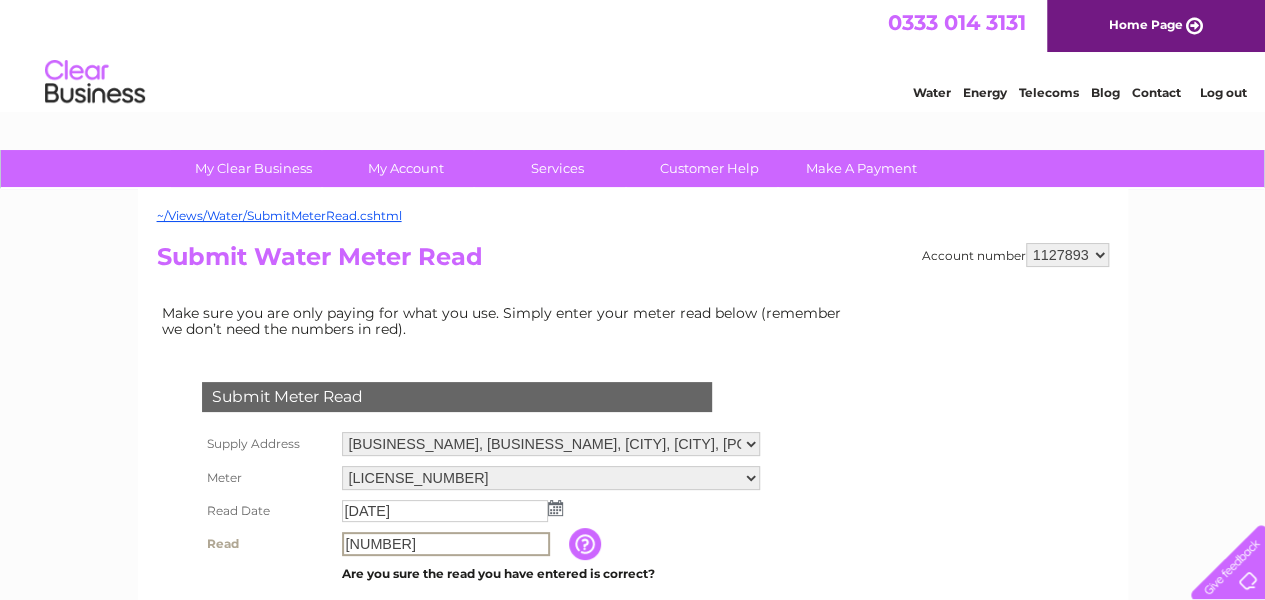 scroll, scrollTop: 100, scrollLeft: 0, axis: vertical 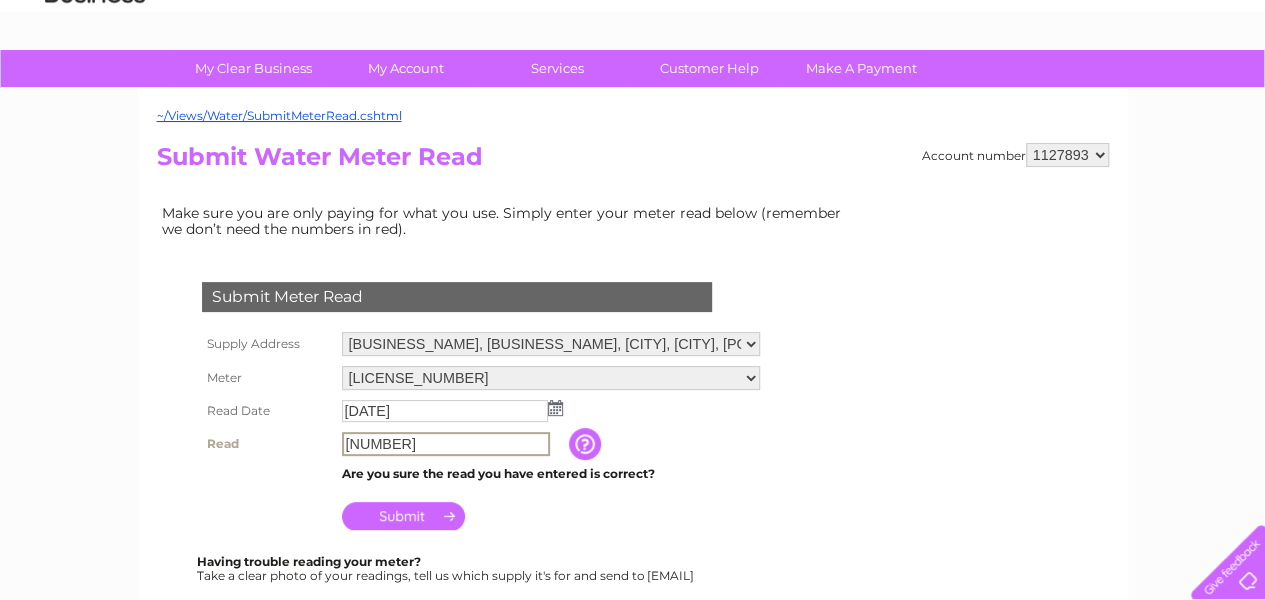 click at bounding box center (587, 444) 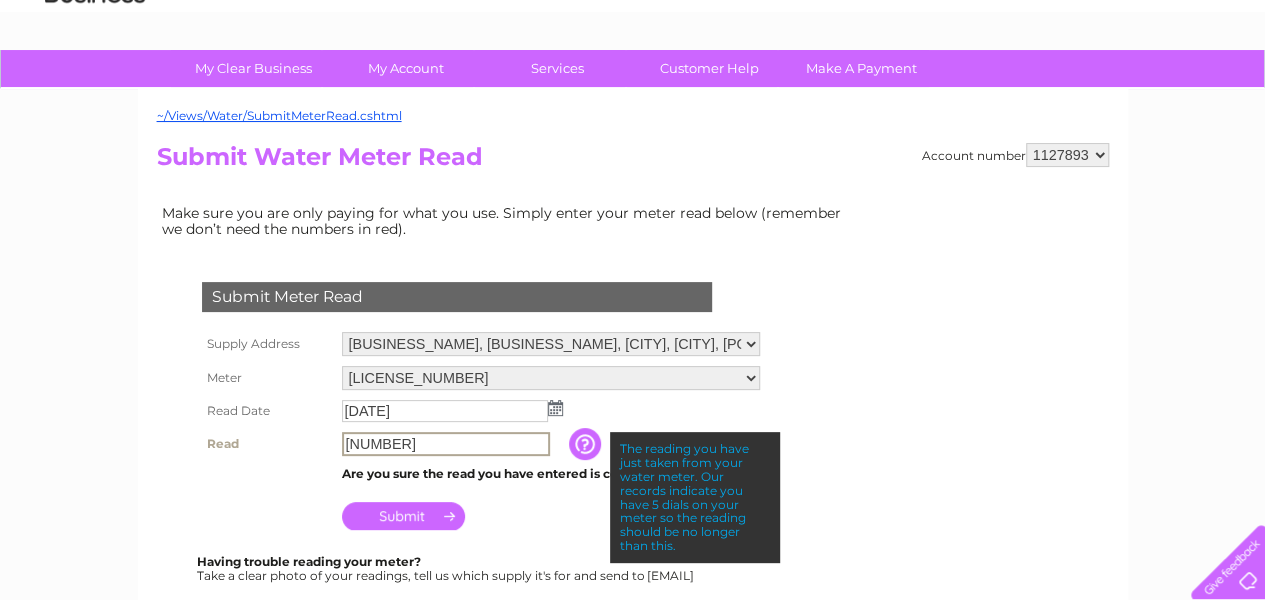 click on "[NUMBER]" at bounding box center [446, 444] 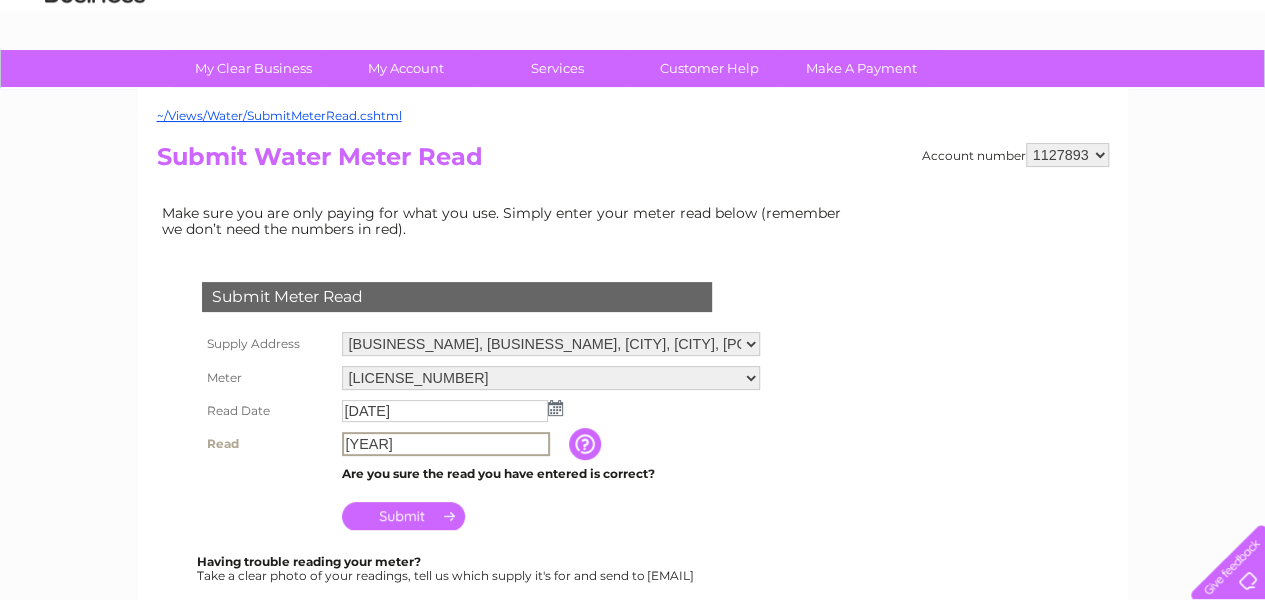 type on "[NUMBER]" 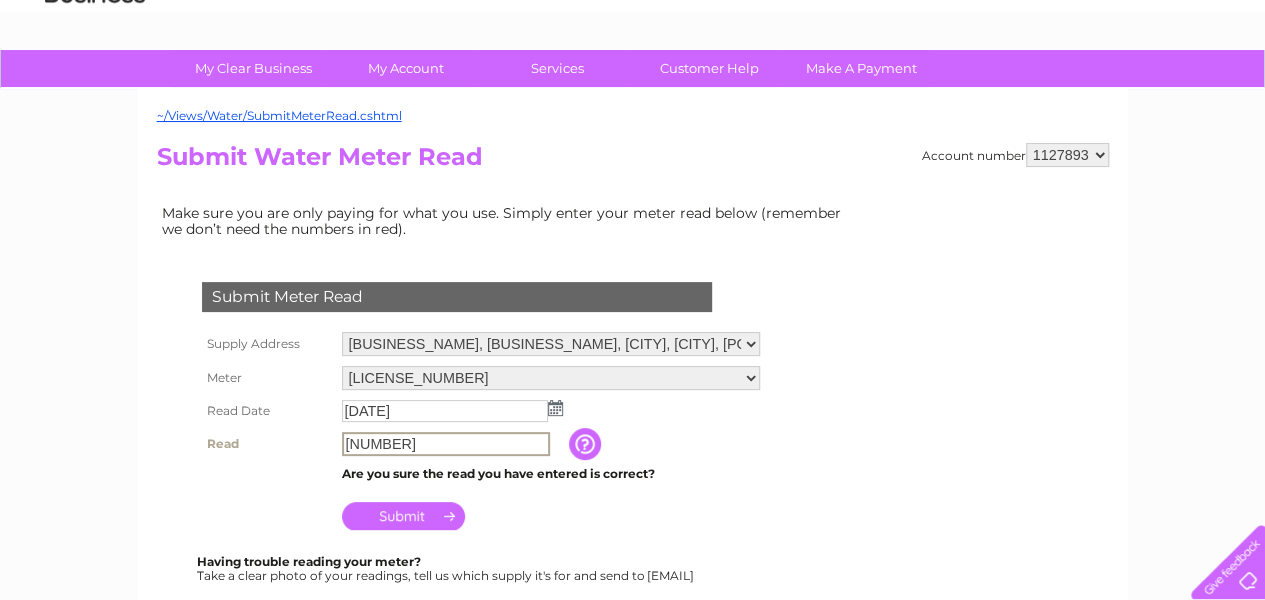click on "Submit" at bounding box center [403, 516] 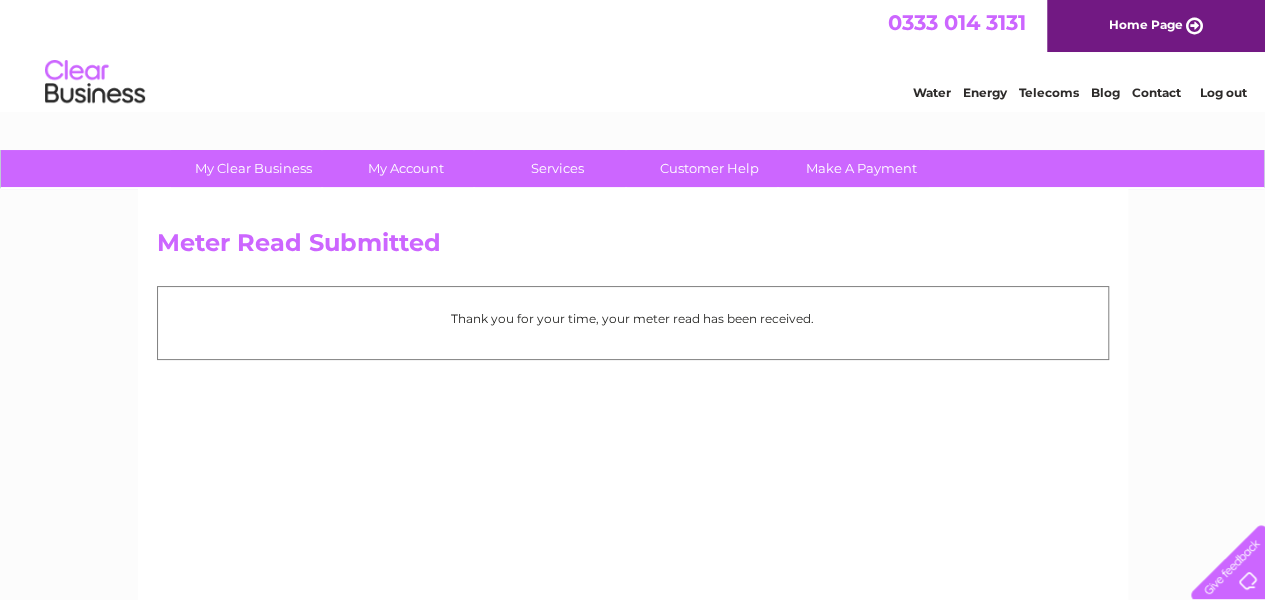 scroll, scrollTop: 0, scrollLeft: 0, axis: both 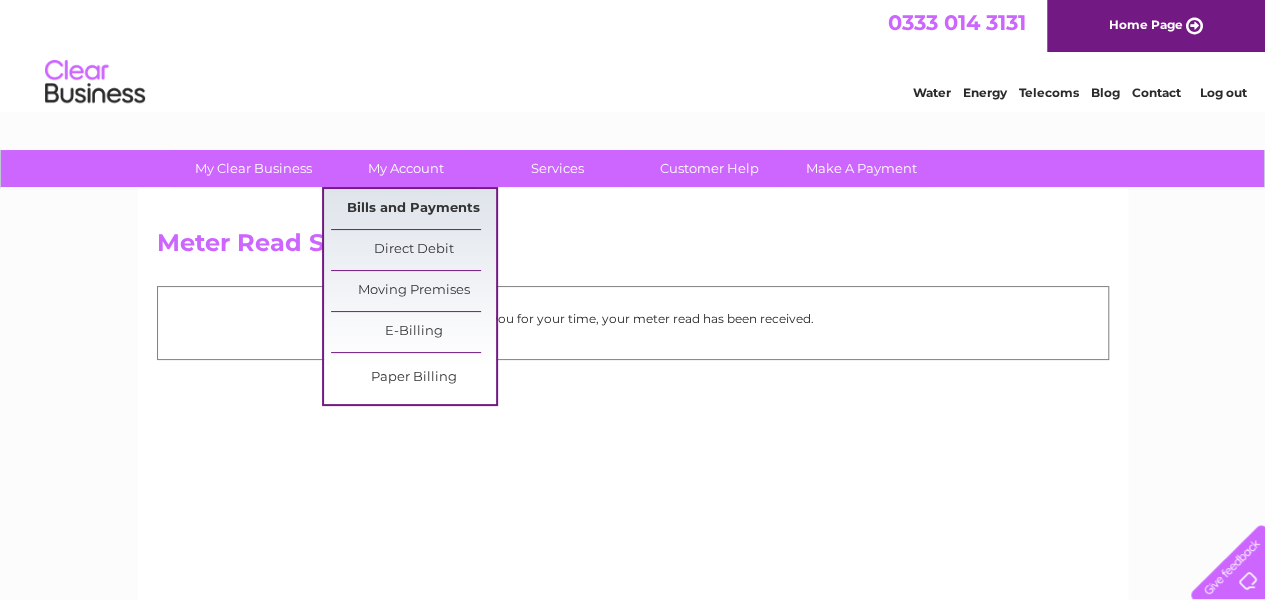 click on "Bills and Payments" at bounding box center (413, 209) 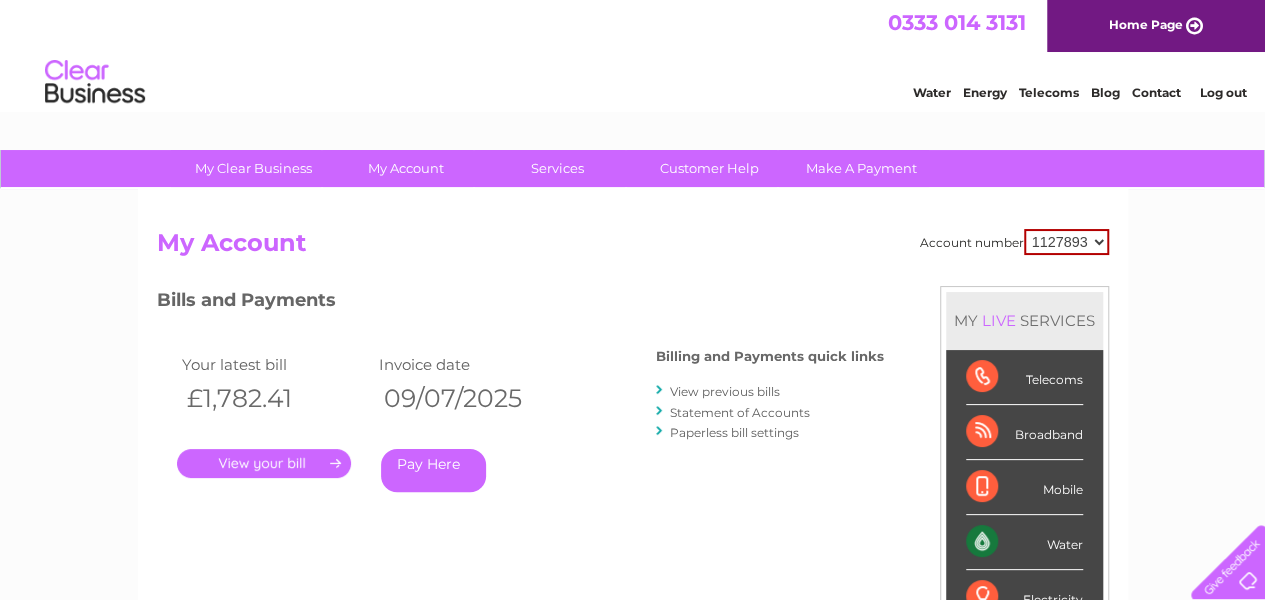 scroll, scrollTop: 0, scrollLeft: 0, axis: both 